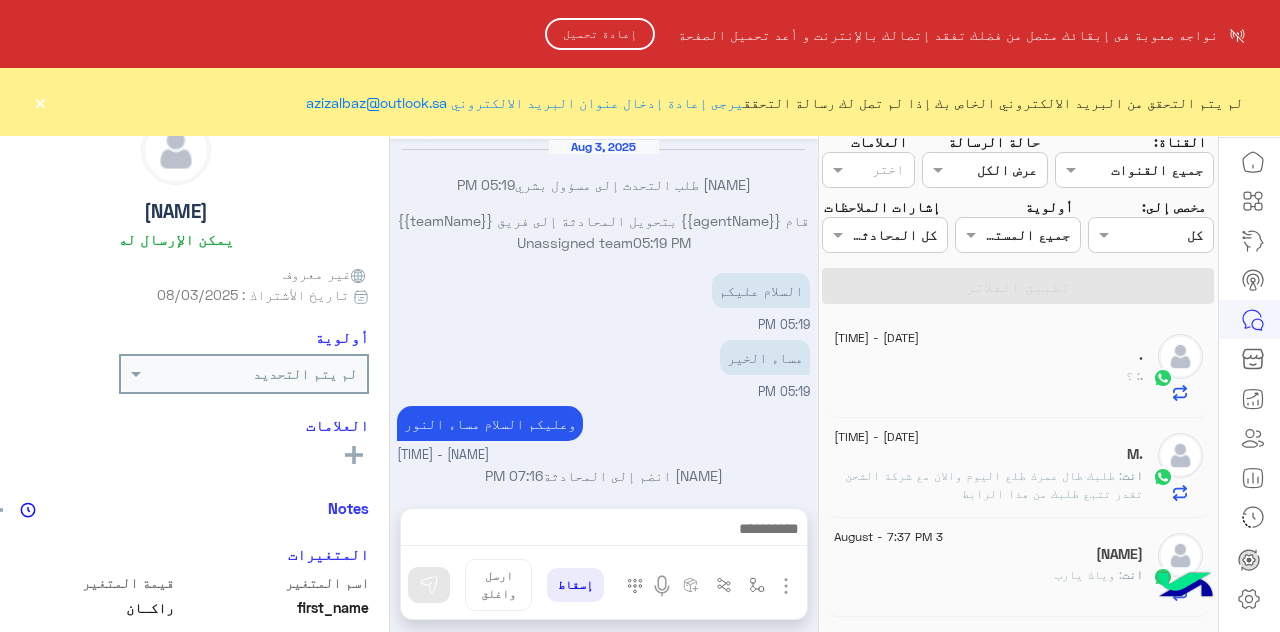 scroll, scrollTop: 0, scrollLeft: 0, axis: both 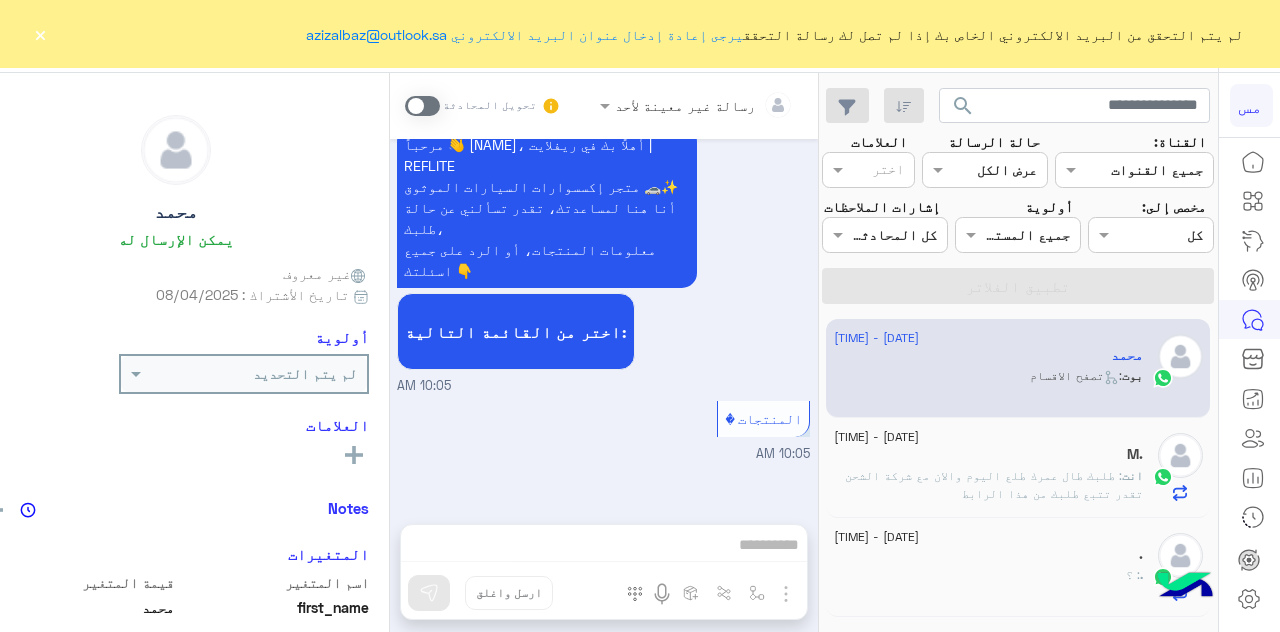 click on "×" 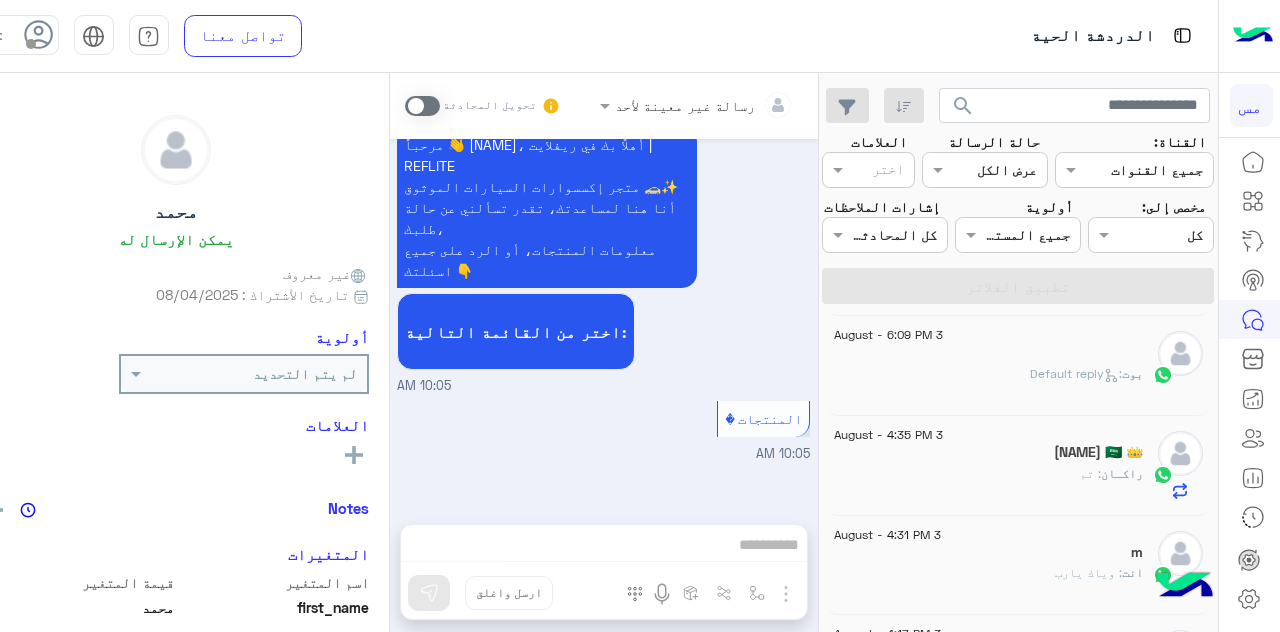 scroll, scrollTop: 0, scrollLeft: 0, axis: both 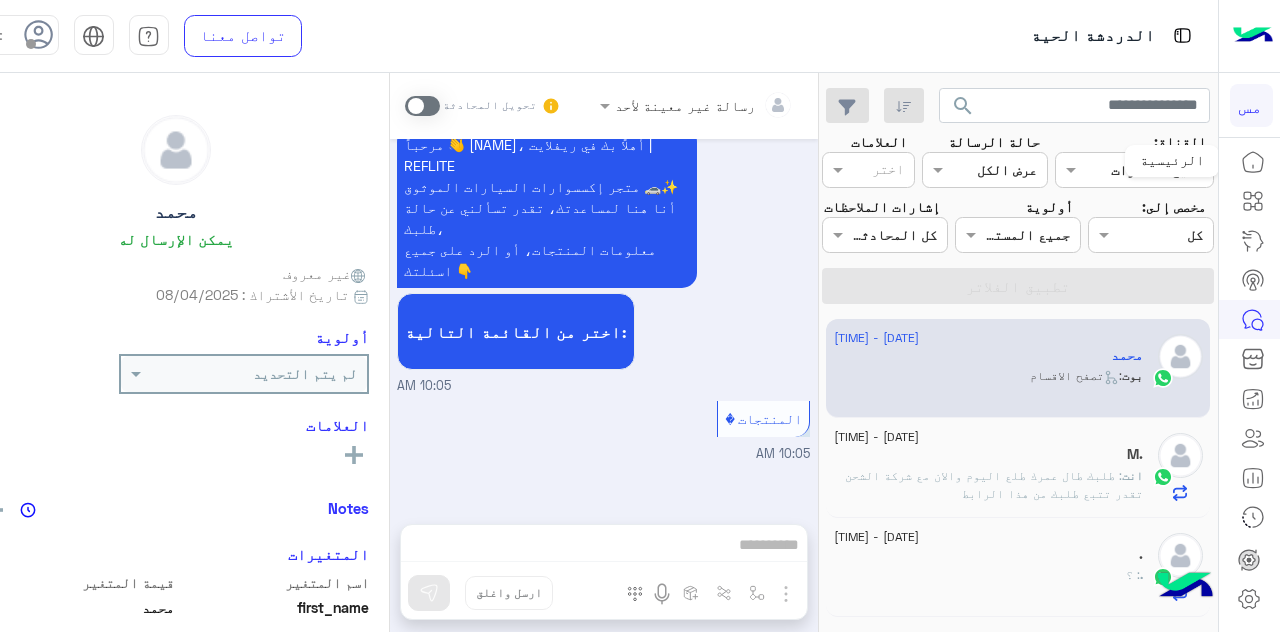 click 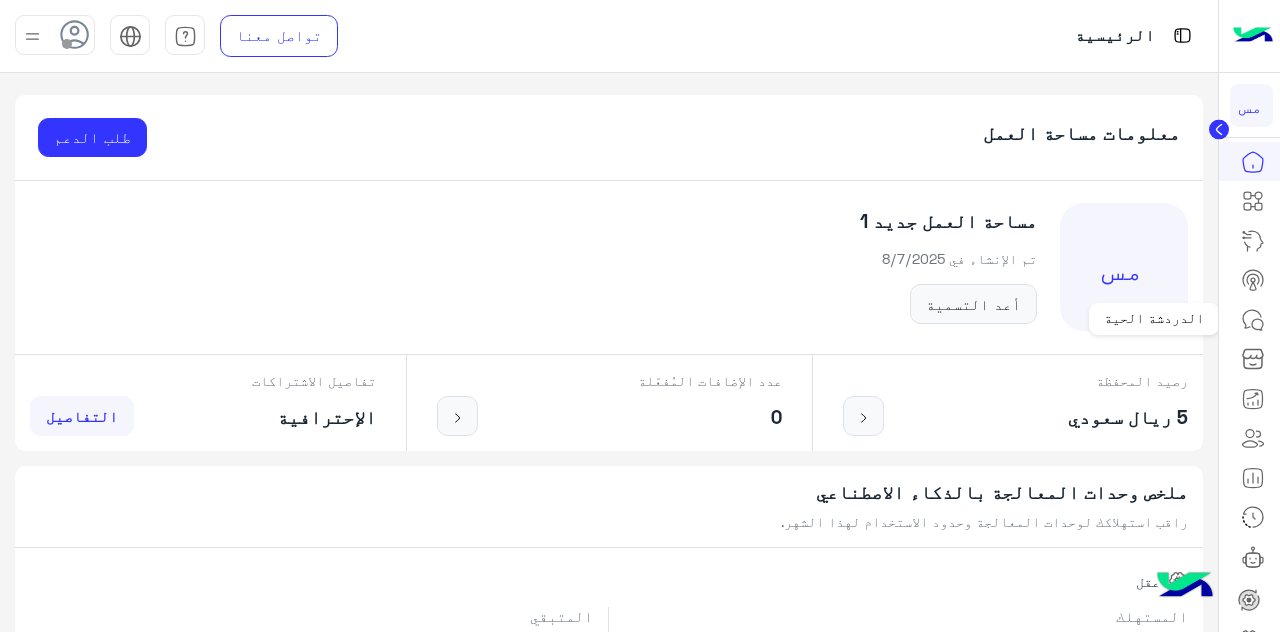 click 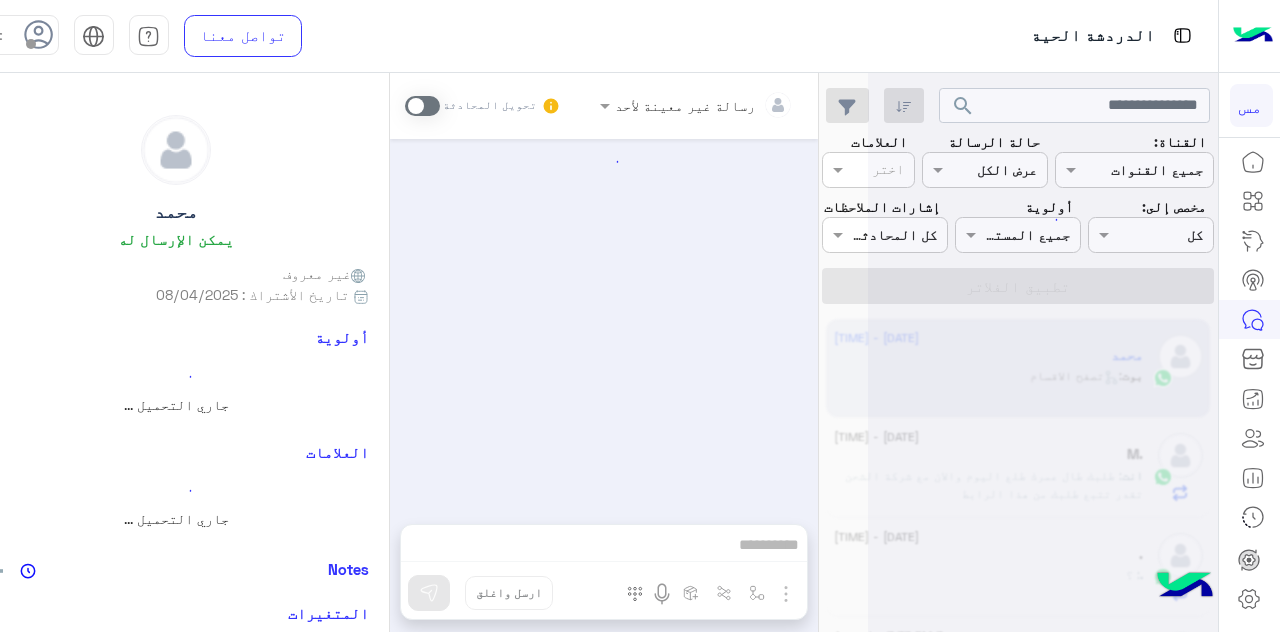 scroll, scrollTop: 496, scrollLeft: 0, axis: vertical 